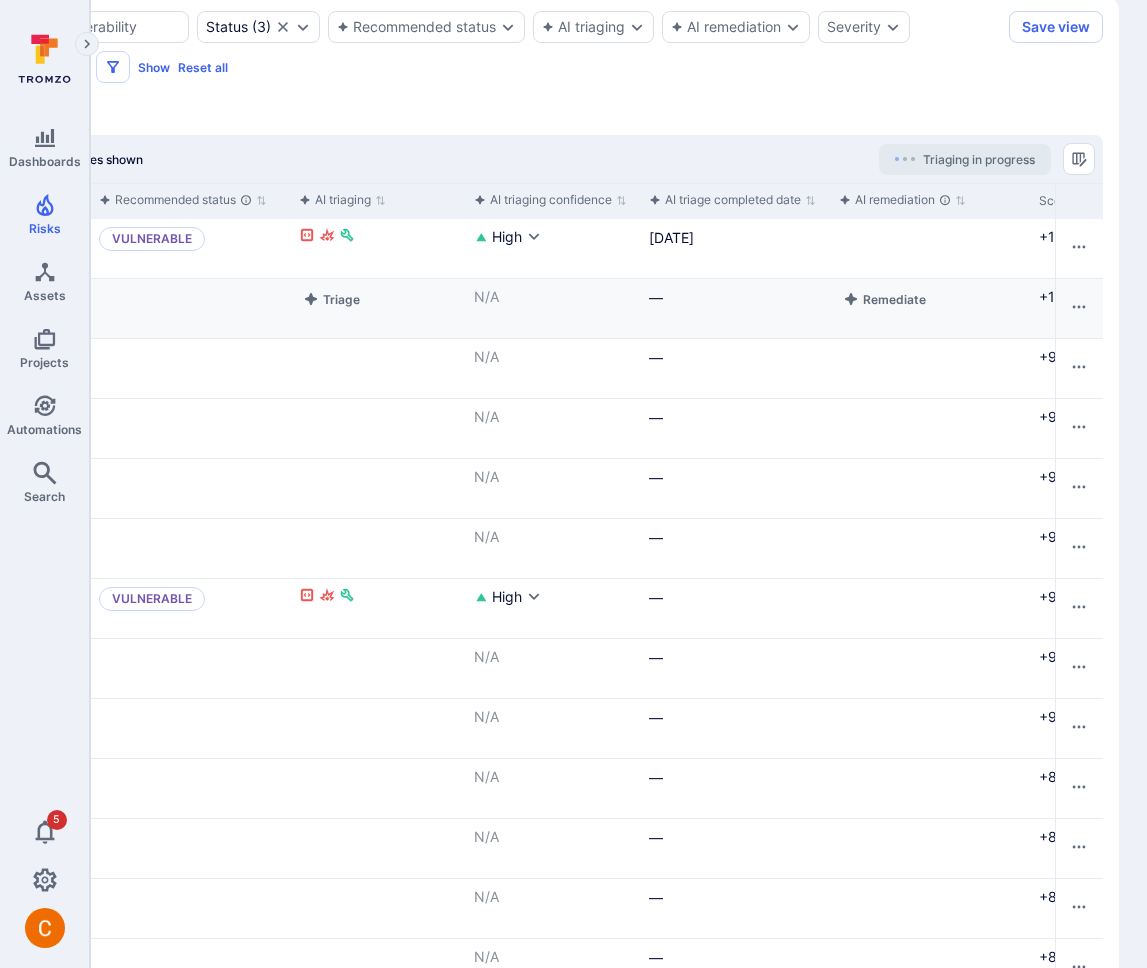 scroll, scrollTop: 0, scrollLeft: 293, axis: horizontal 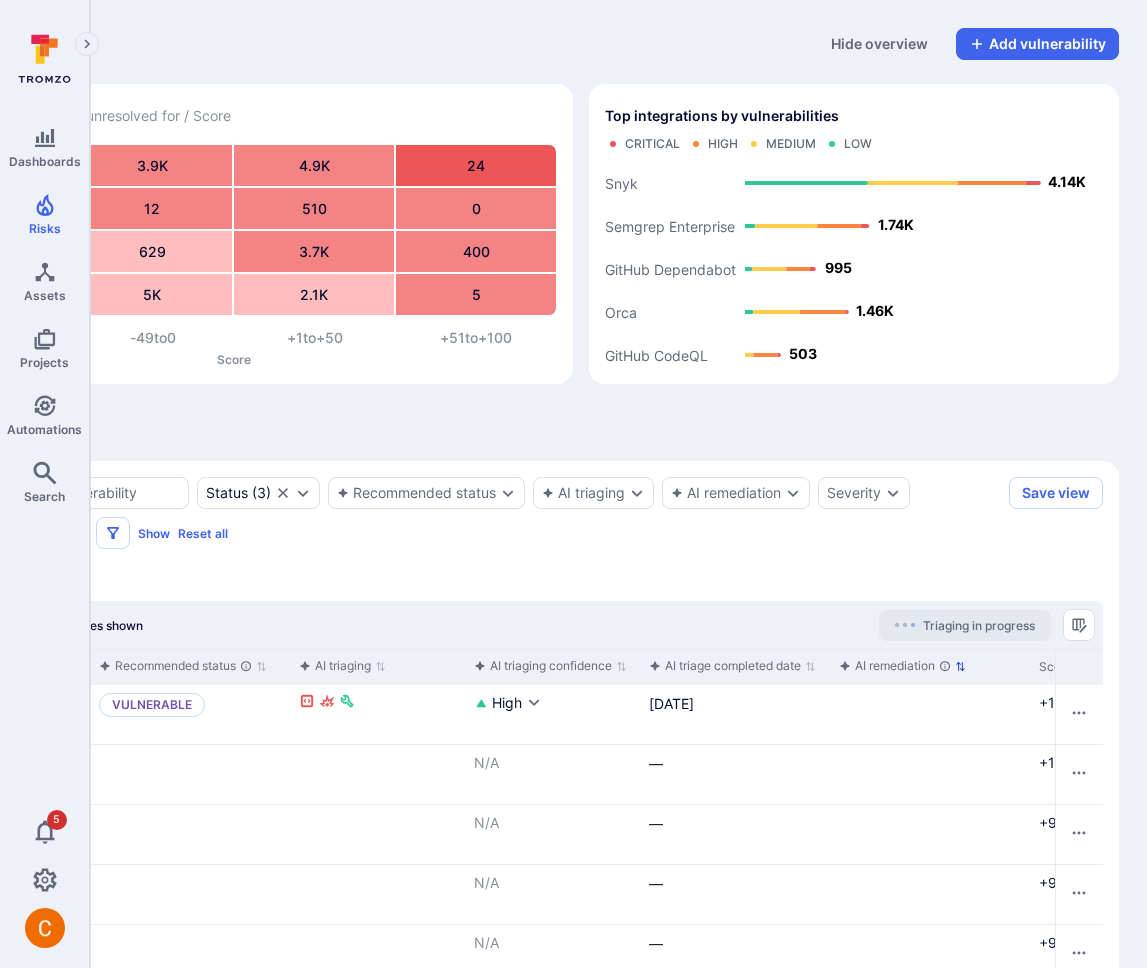 click on "AI remediation" at bounding box center (895, 666) 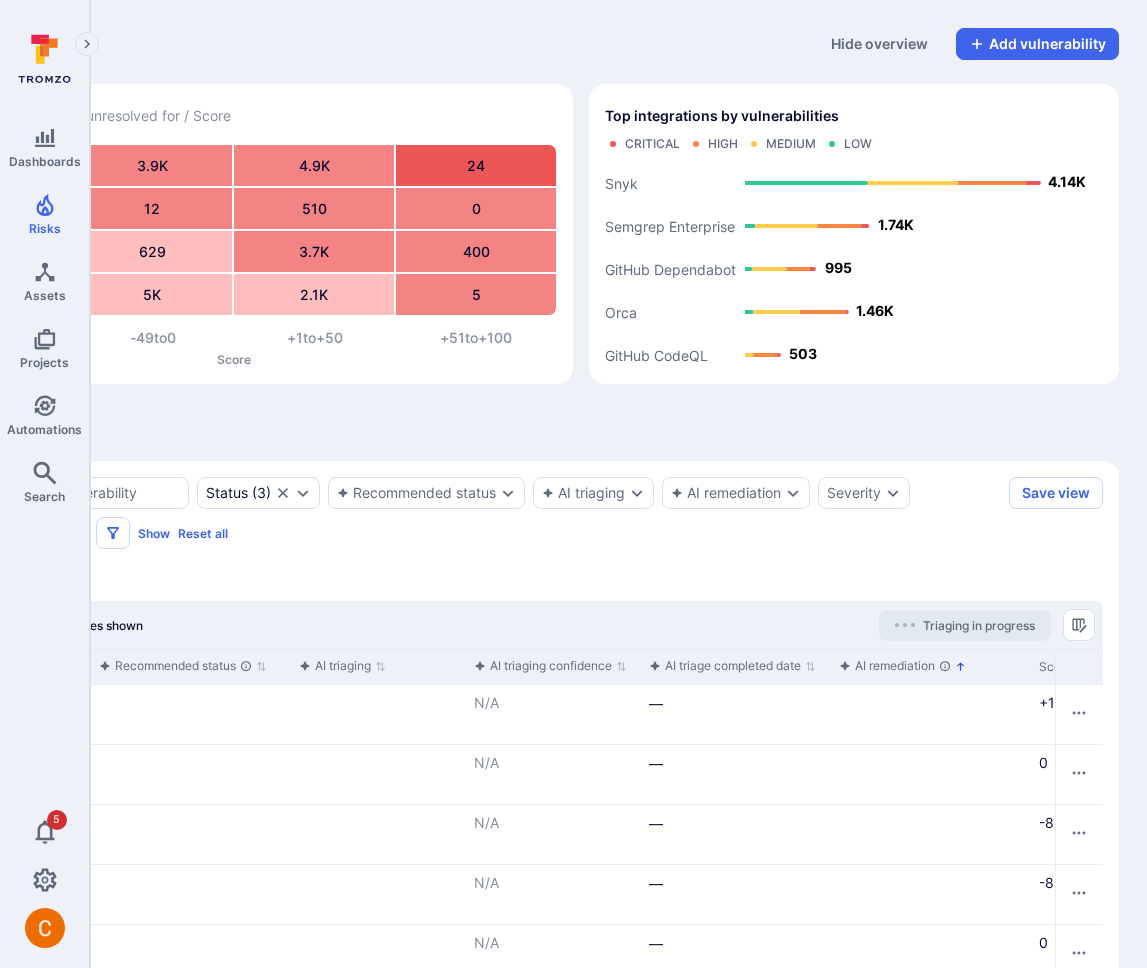 click on "AI remediation" at bounding box center (895, 666) 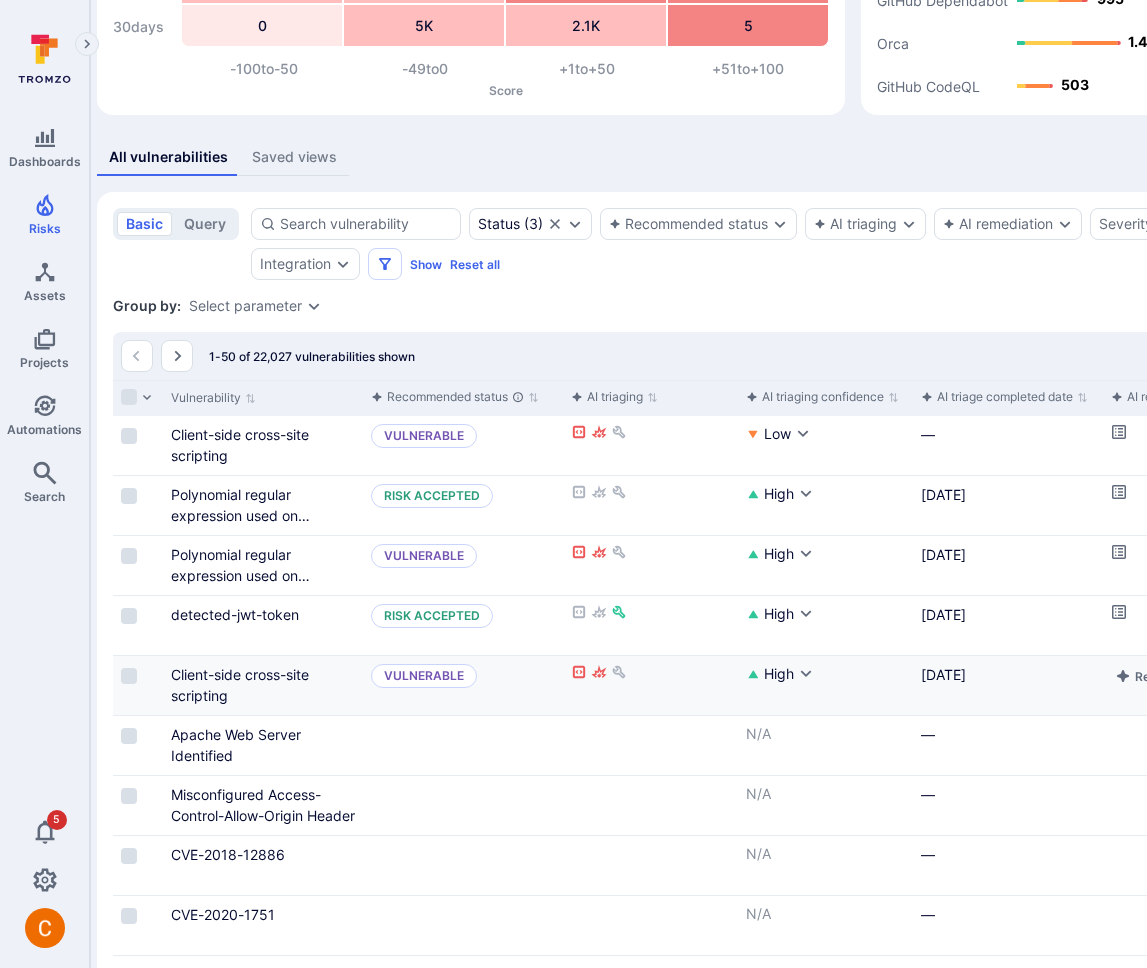scroll, scrollTop: 269, scrollLeft: 0, axis: vertical 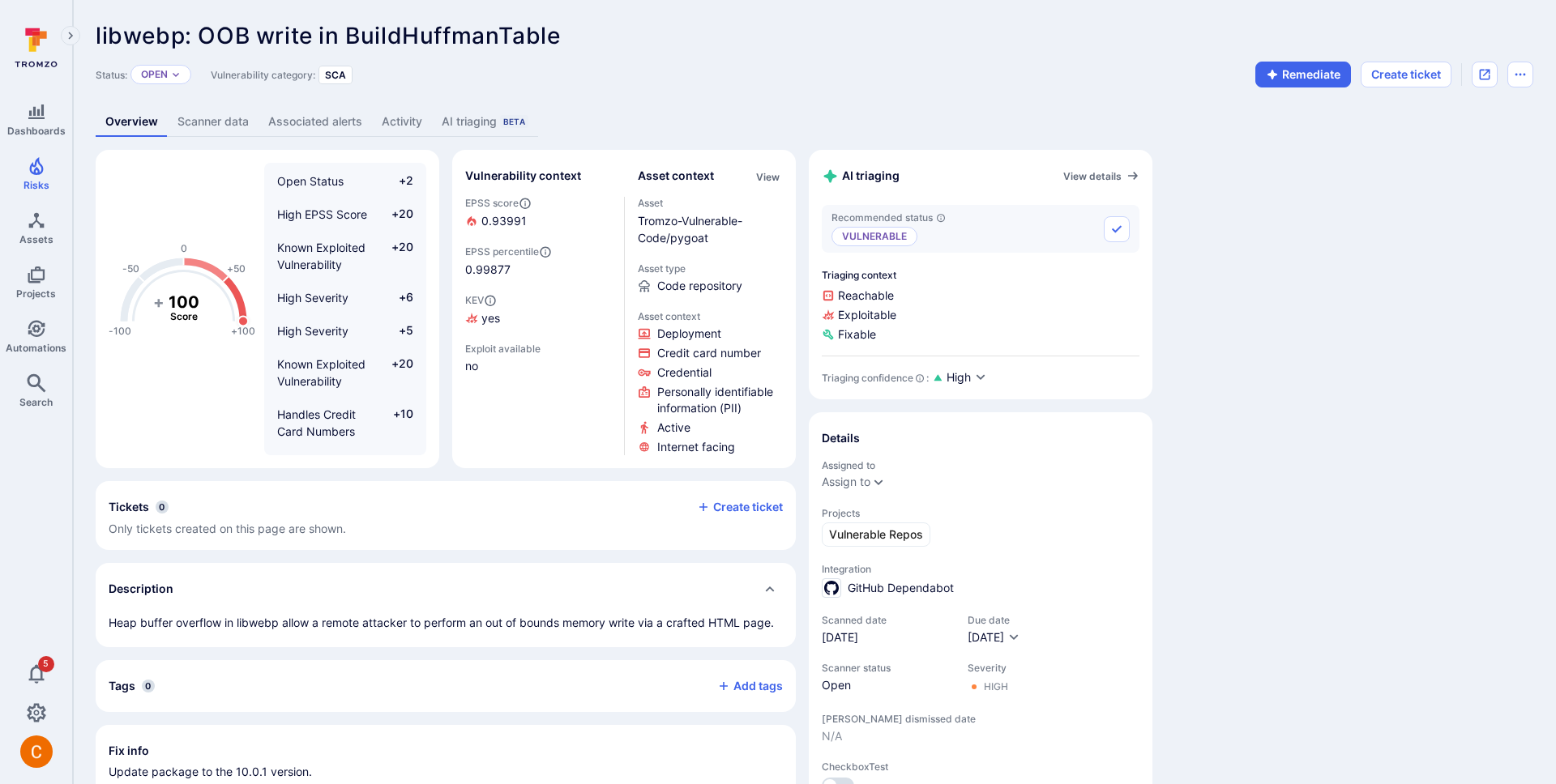 click on "AI triaging  Beta" at bounding box center [485, 121] 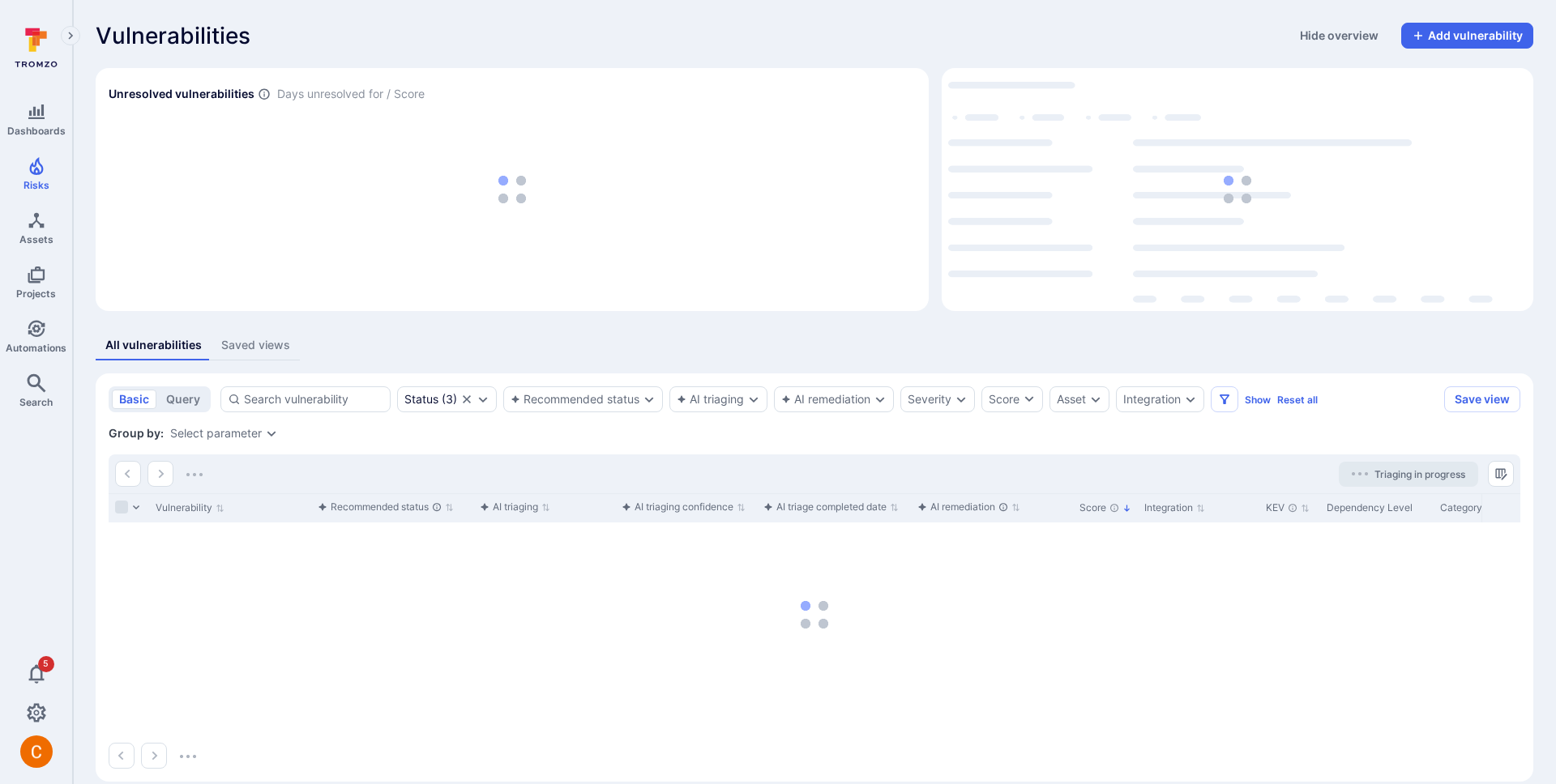 scroll, scrollTop: 0, scrollLeft: 0, axis: both 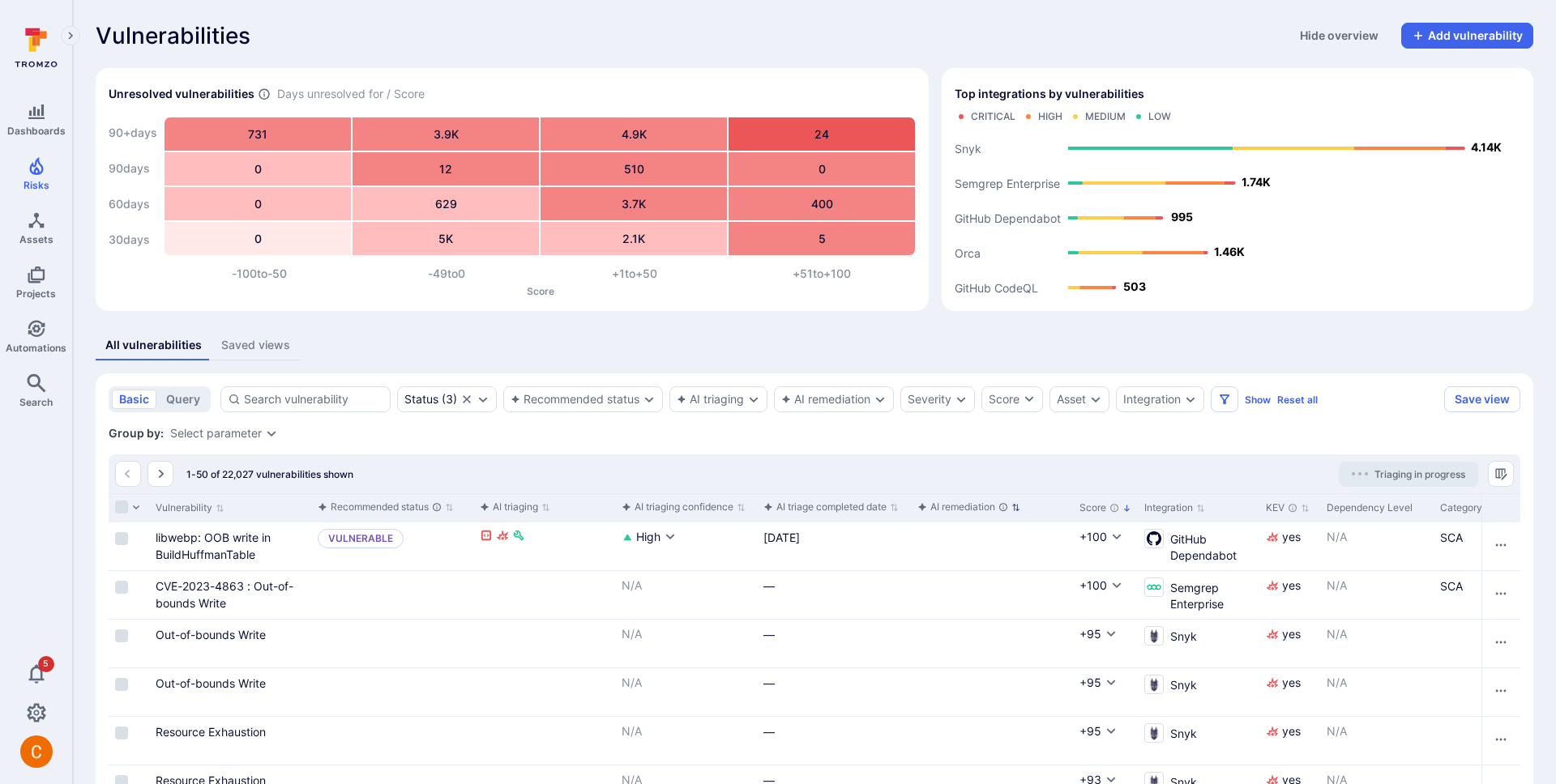 click on "AI remediation" at bounding box center [963, 507] 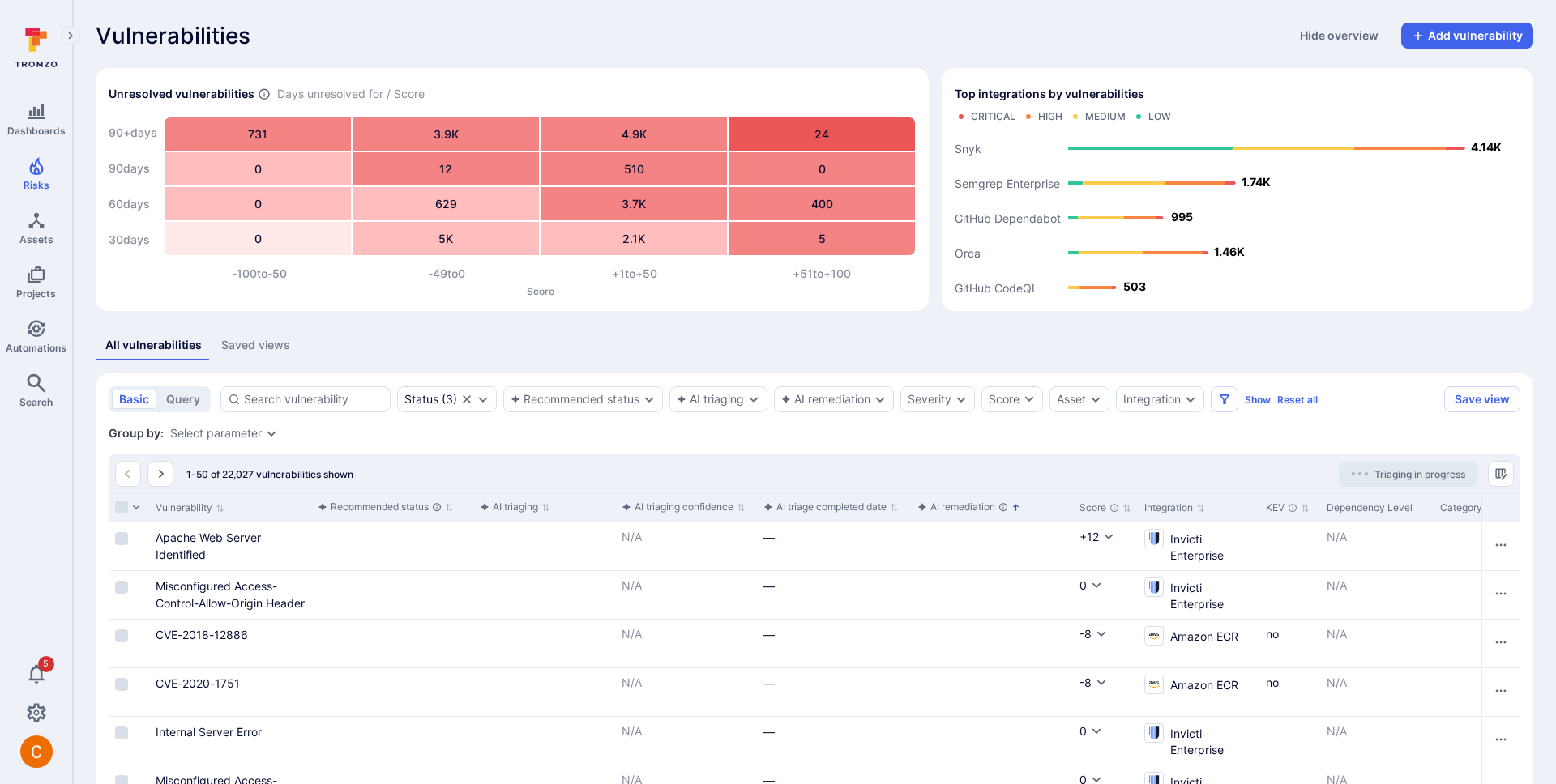 click on "AI remediation" at bounding box center [963, 507] 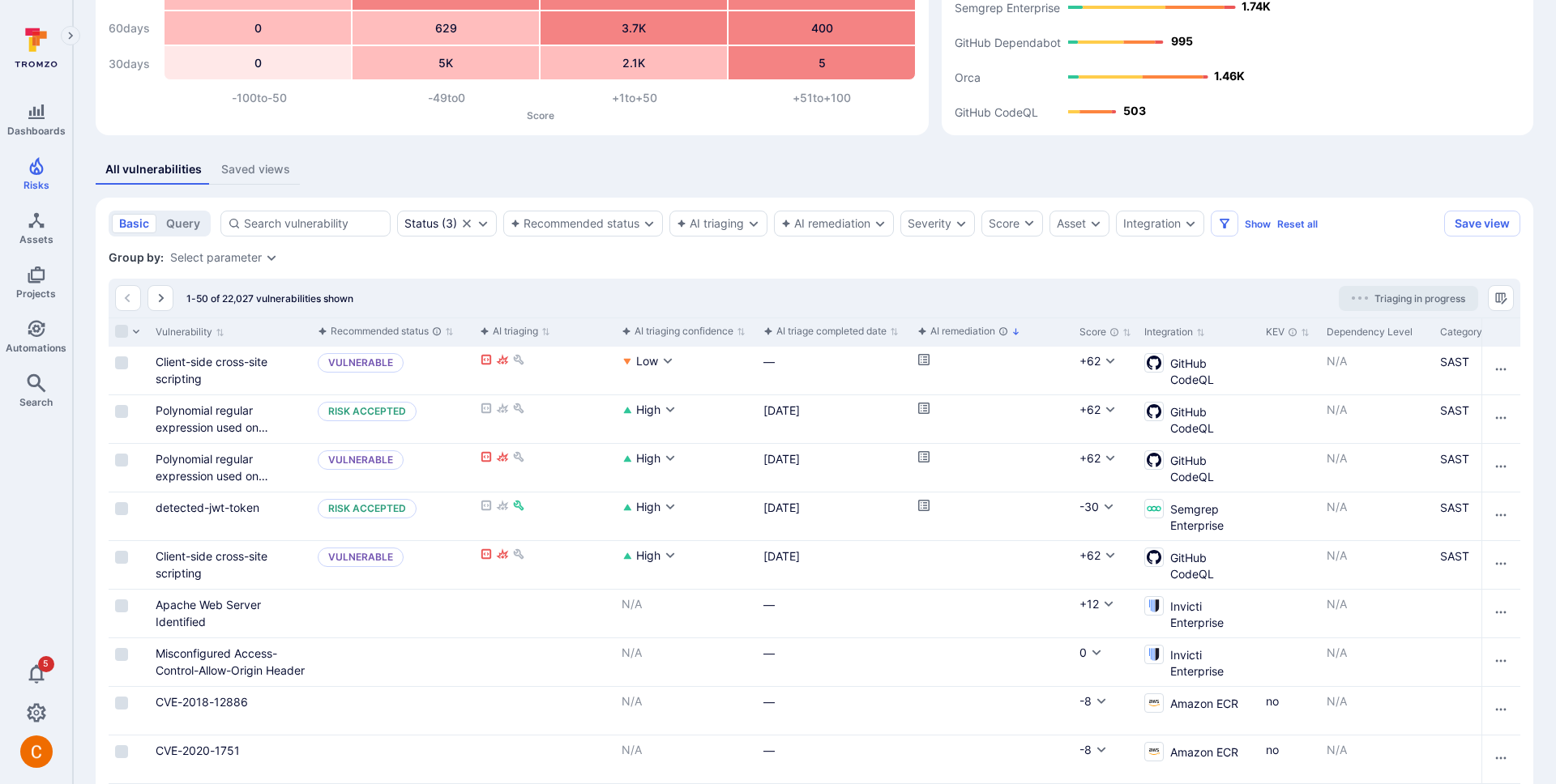 scroll, scrollTop: 235, scrollLeft: 0, axis: vertical 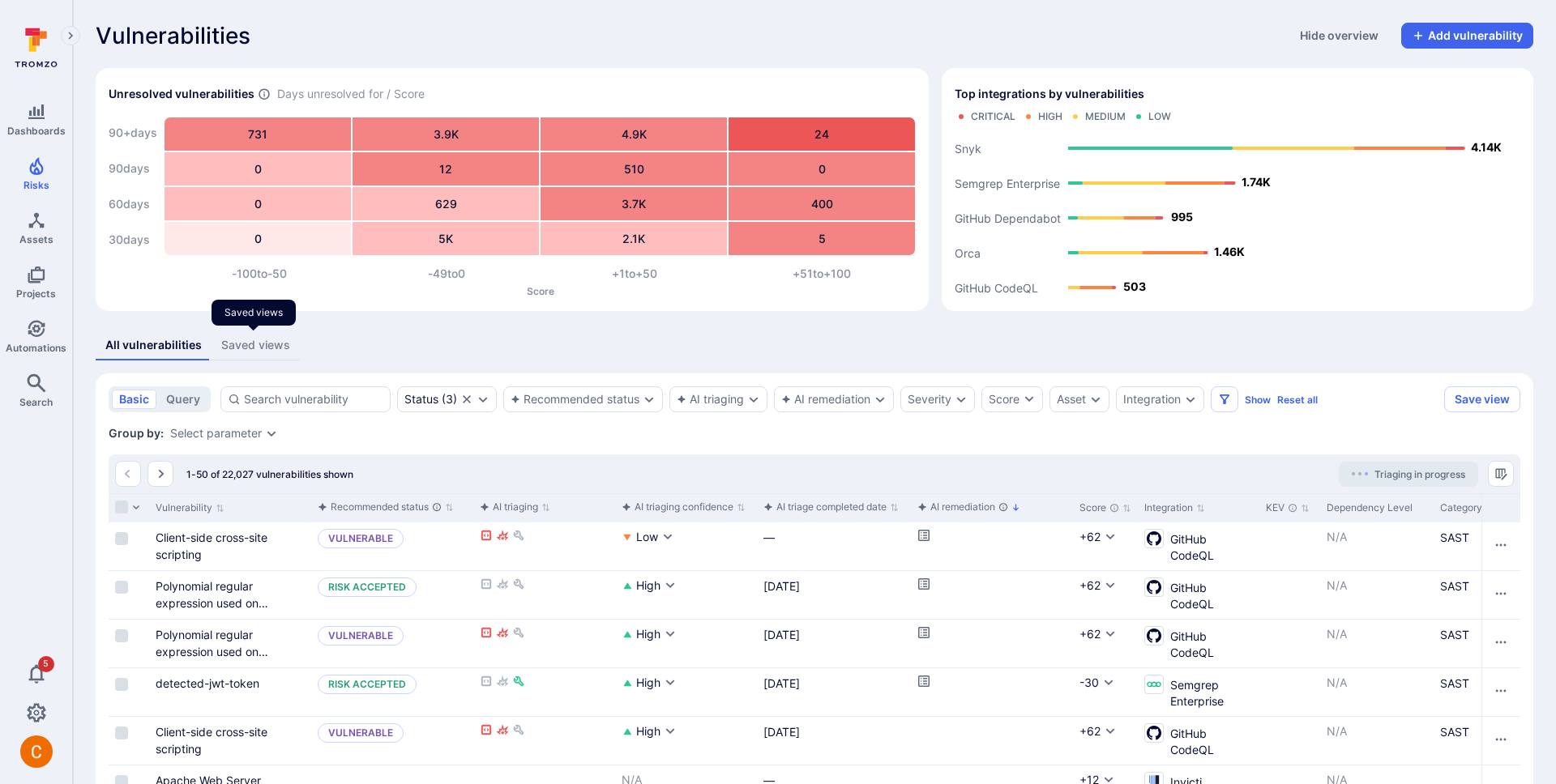 click on "Saved views" at bounding box center [255, 345] 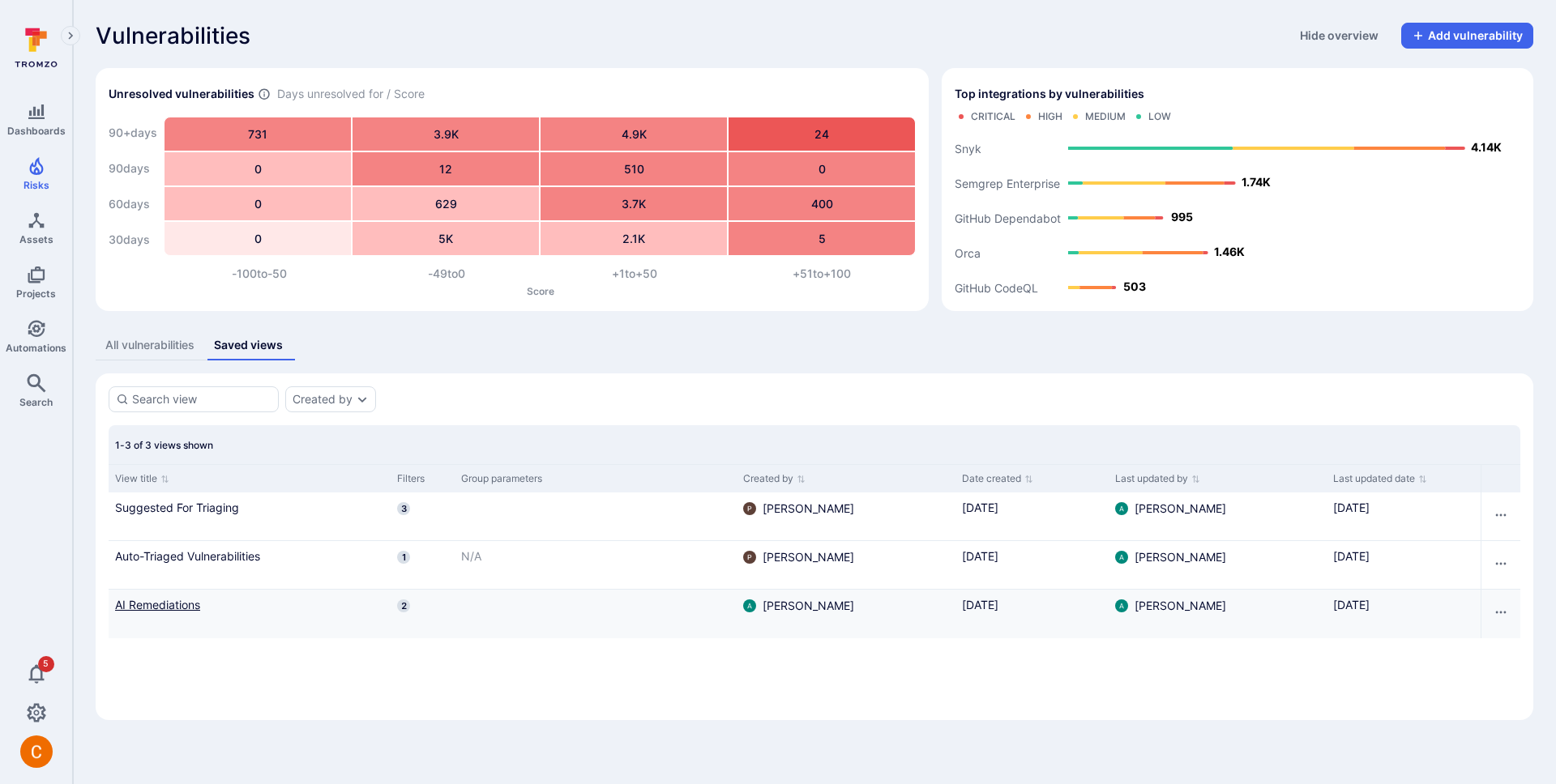 click on "AI Remediations" at bounding box center [250, 604] 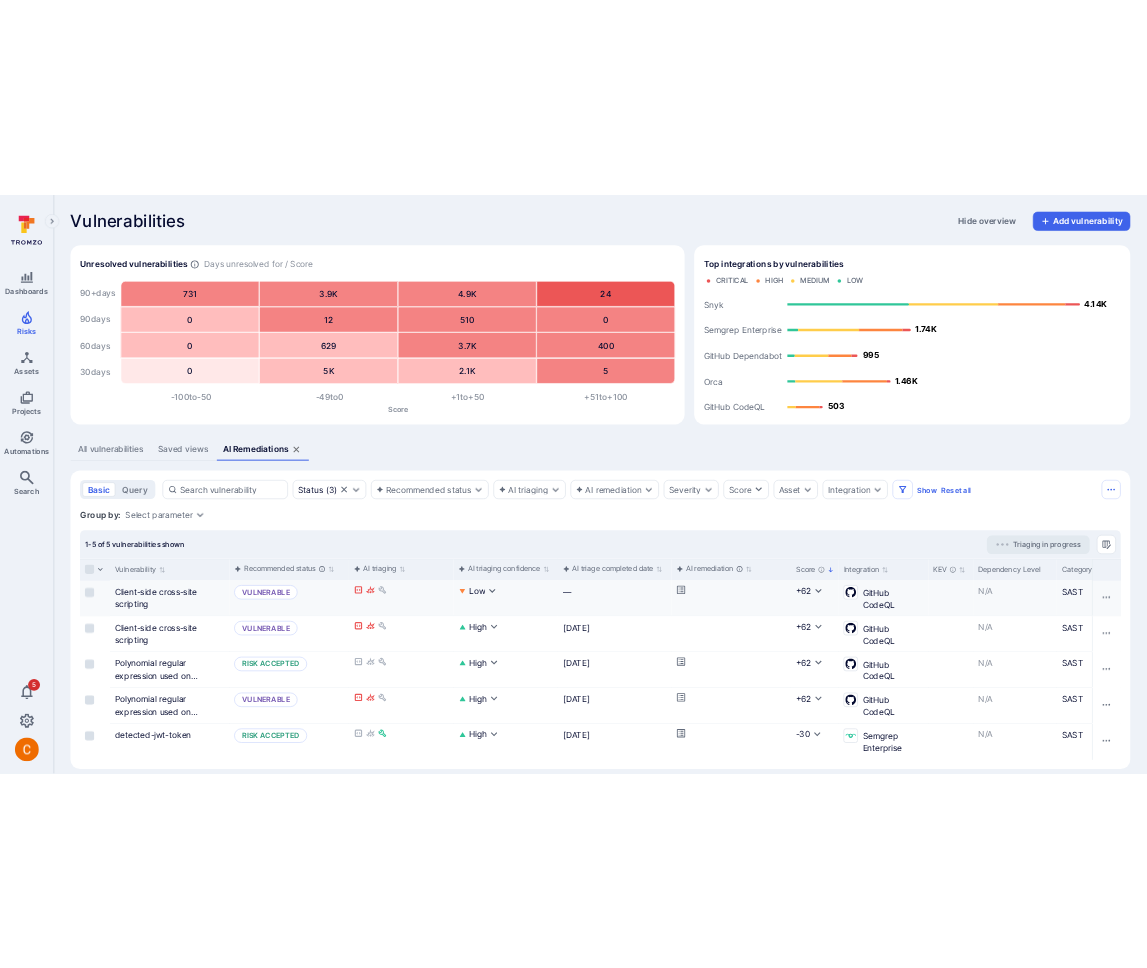 scroll, scrollTop: 21, scrollLeft: 0, axis: vertical 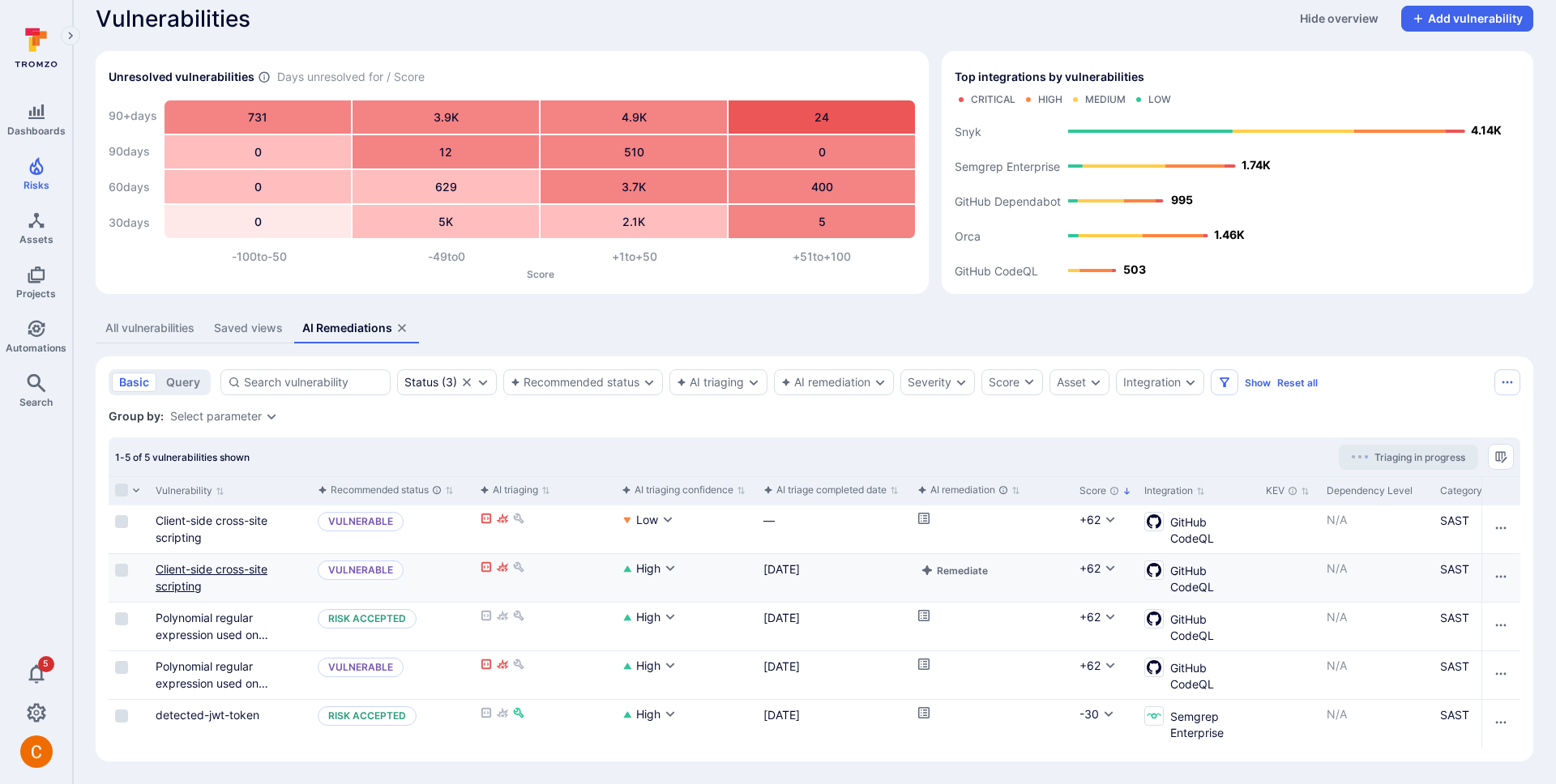 click on "Client-side cross-site scripting" at bounding box center [212, 577] 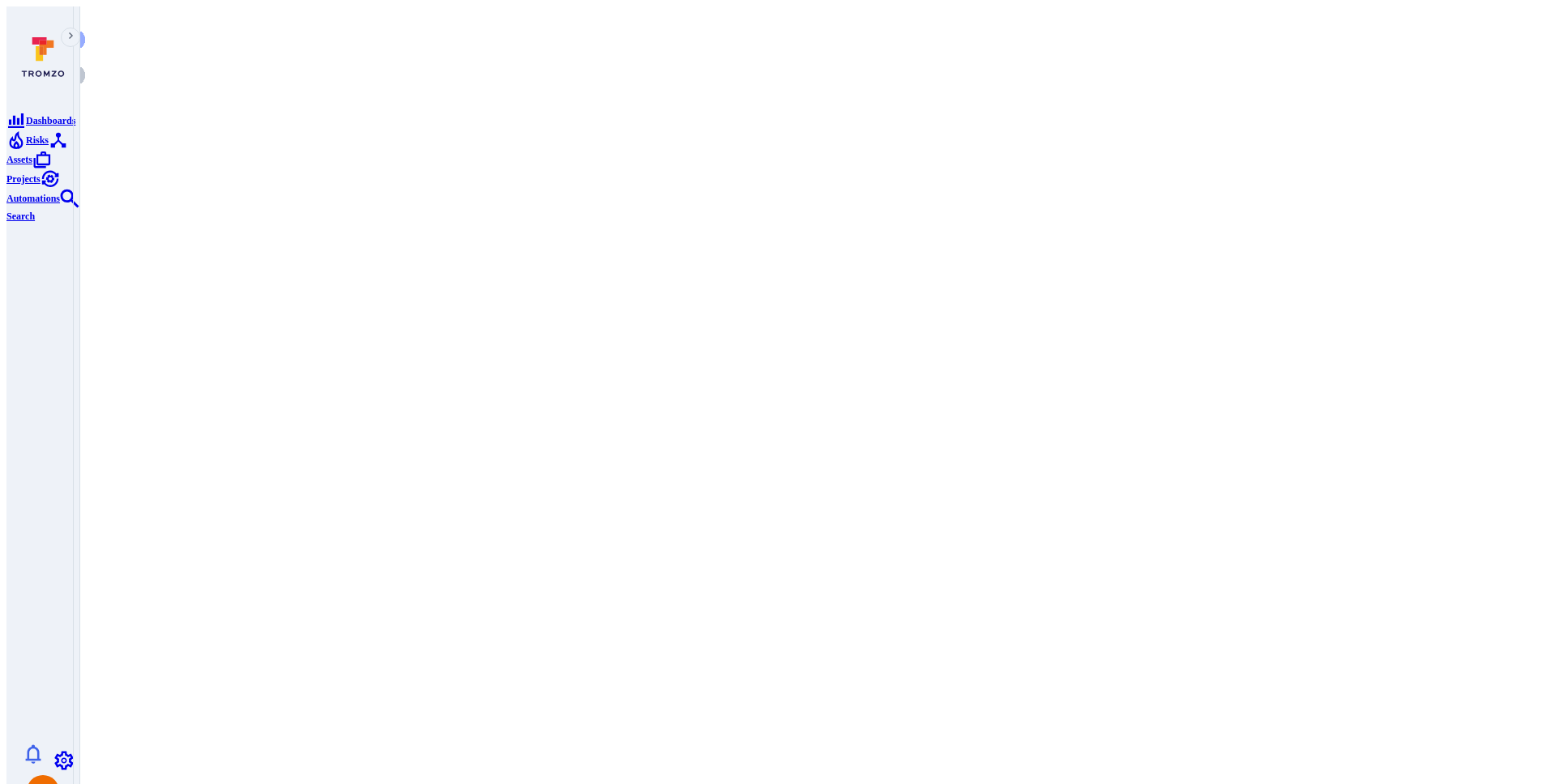 scroll, scrollTop: 0, scrollLeft: 0, axis: both 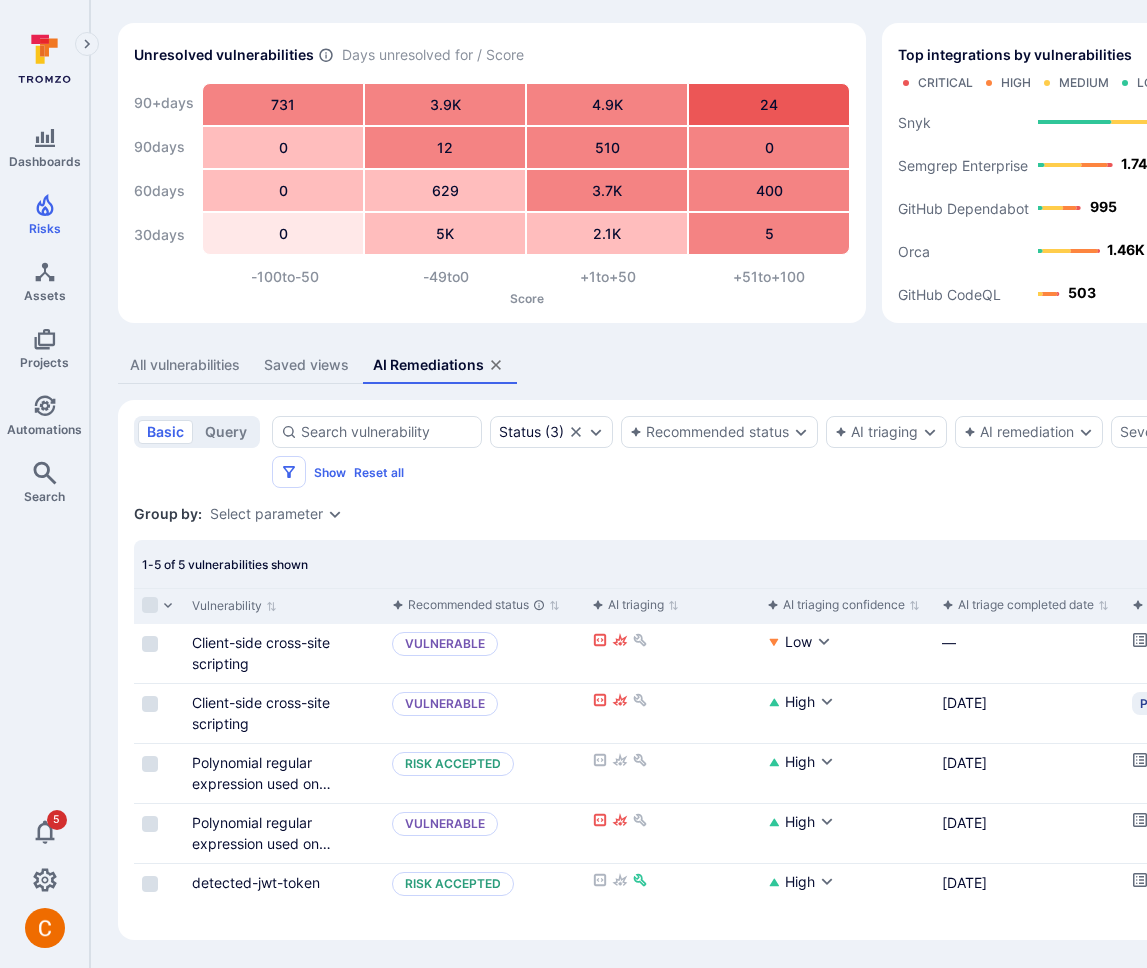 click 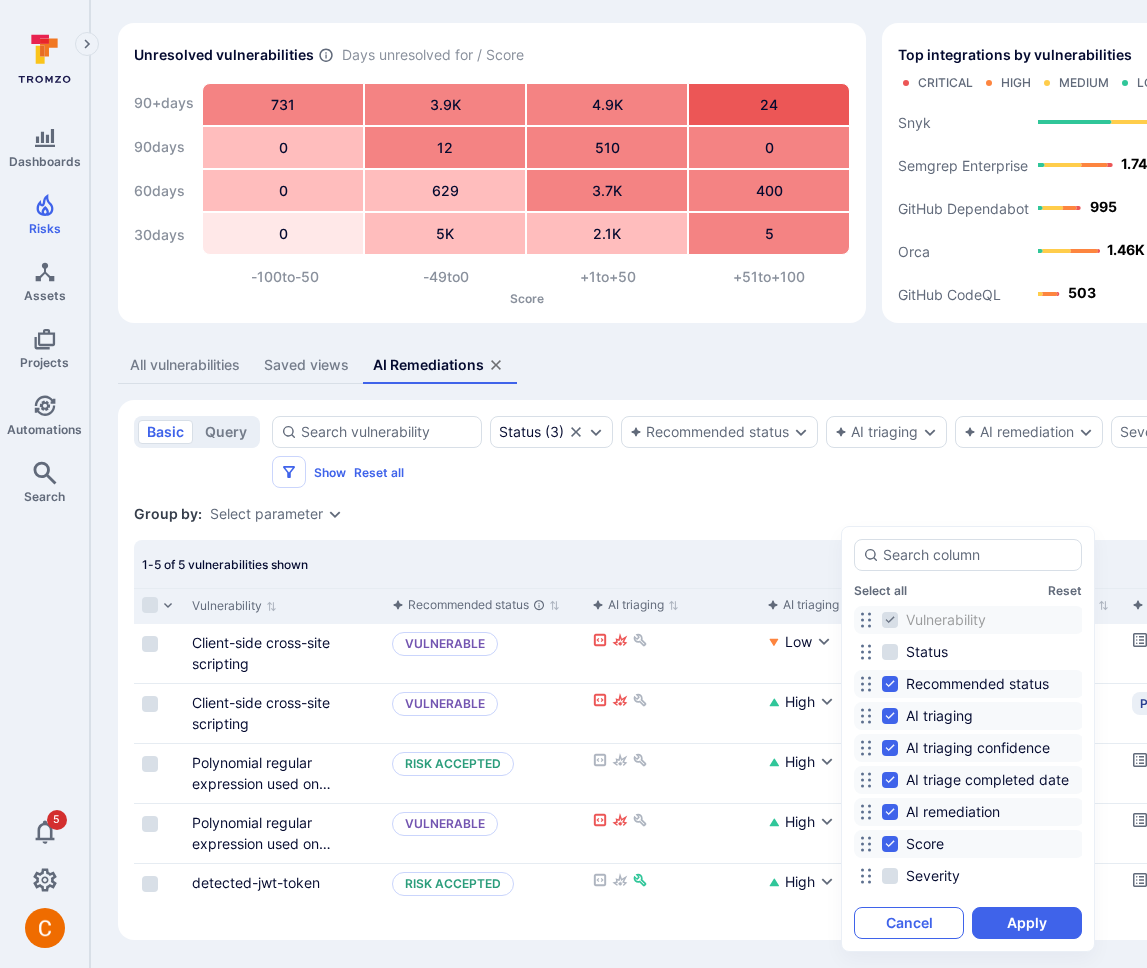 click on "Cancel" at bounding box center [909, 923] 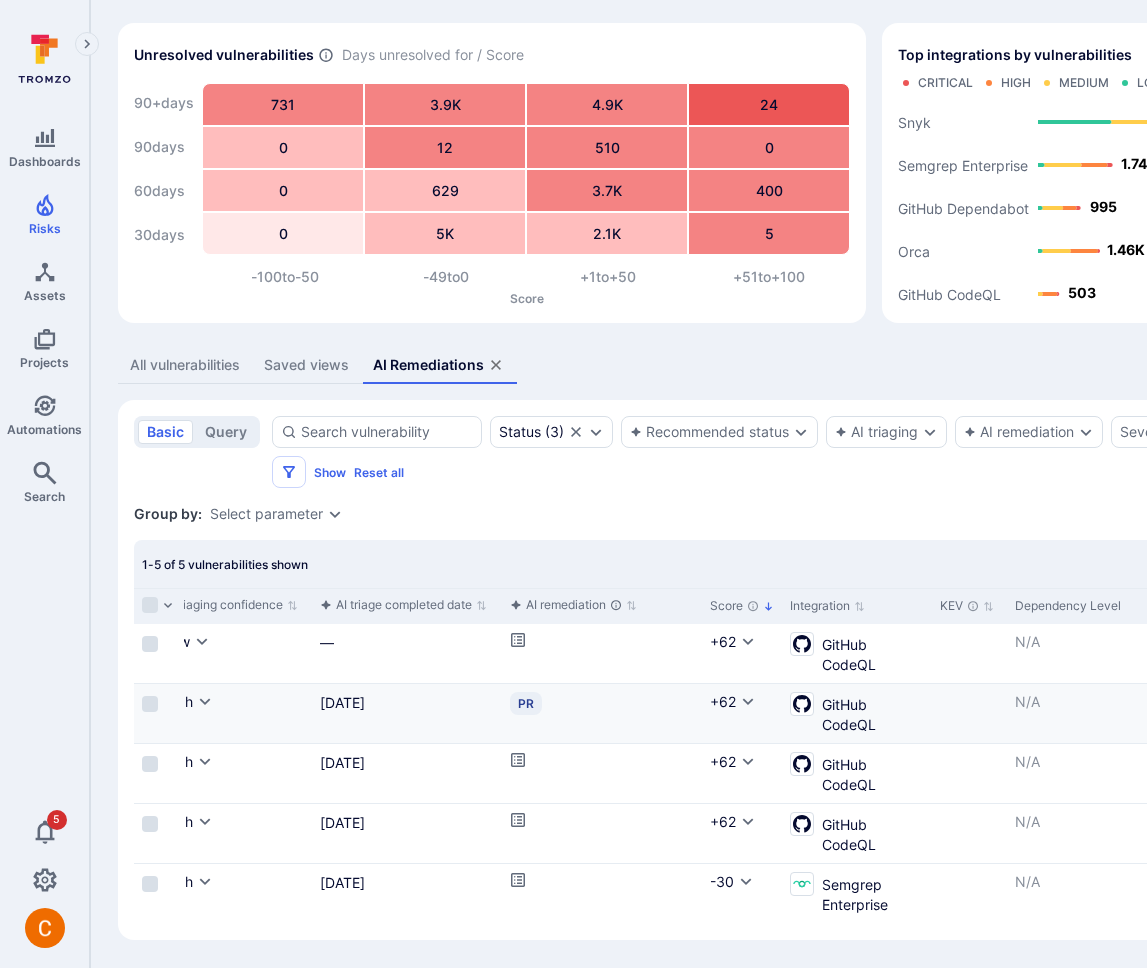 scroll, scrollTop: 0, scrollLeft: 618, axis: horizontal 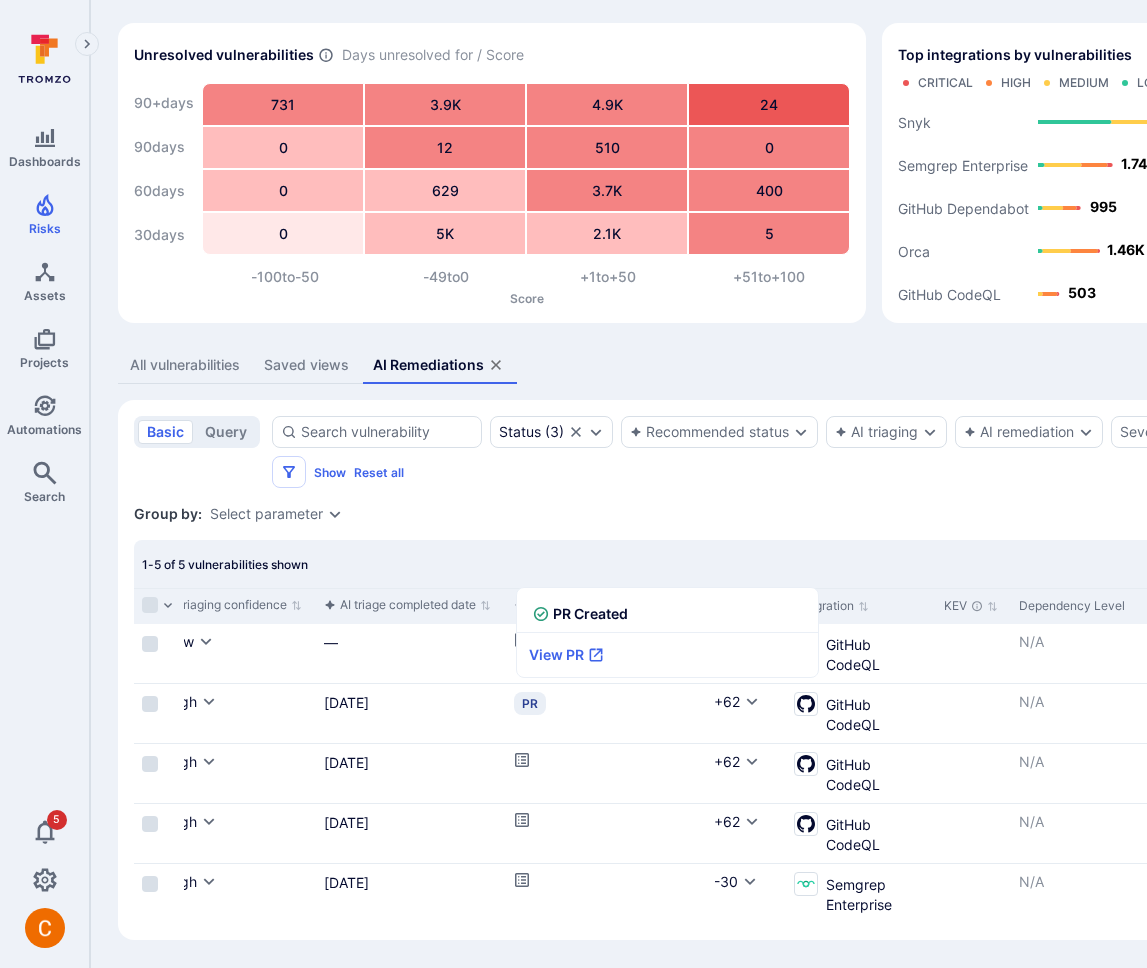 type 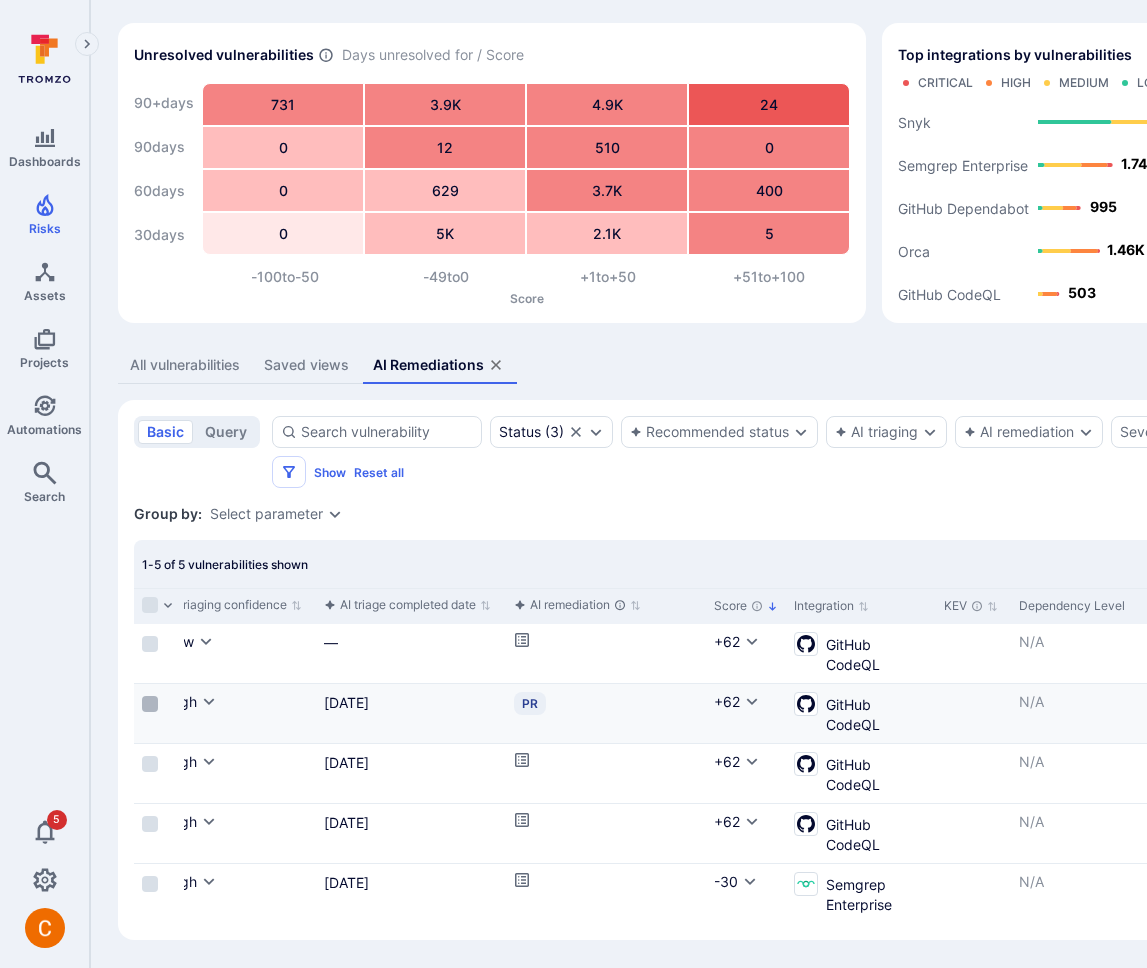 scroll, scrollTop: 0, scrollLeft: 0, axis: both 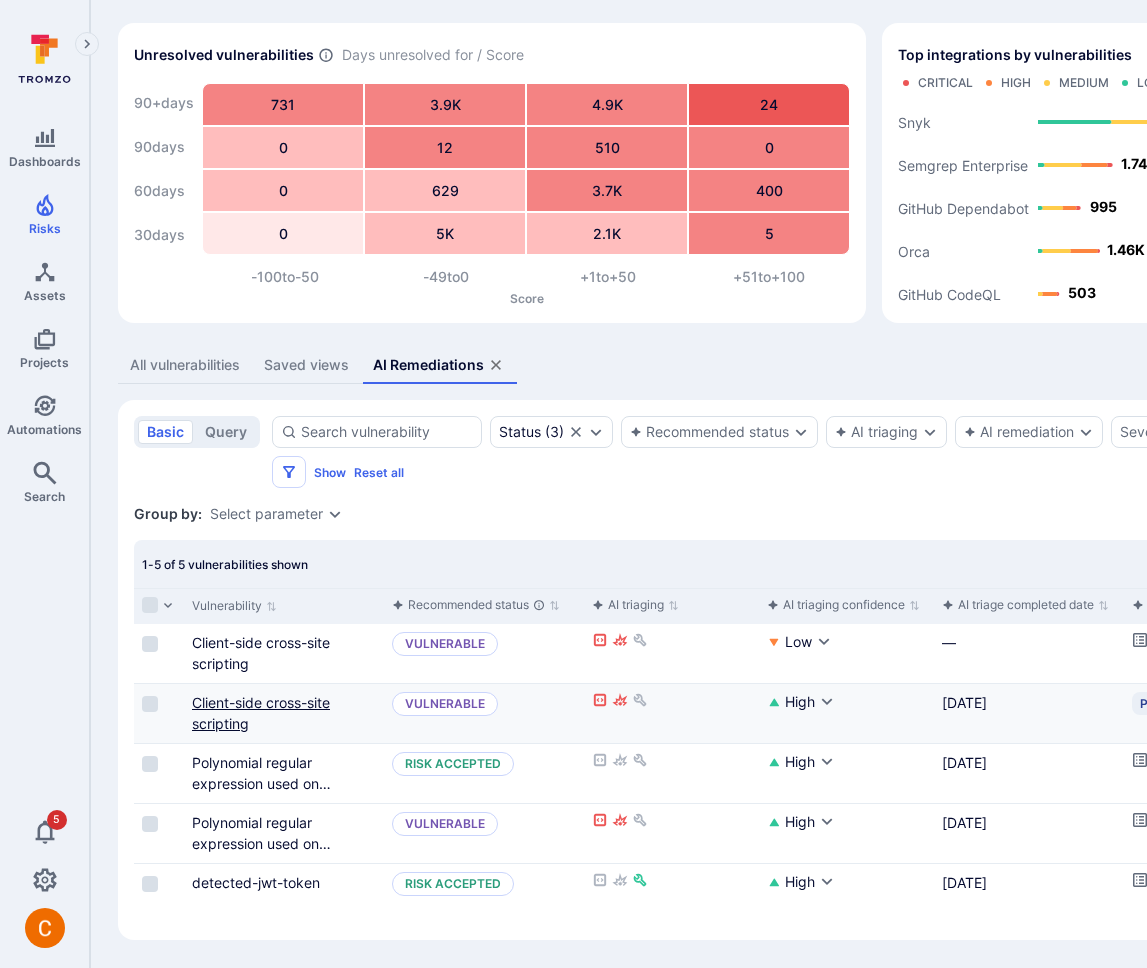 click on "Client-side cross-site scripting" at bounding box center [261, 713] 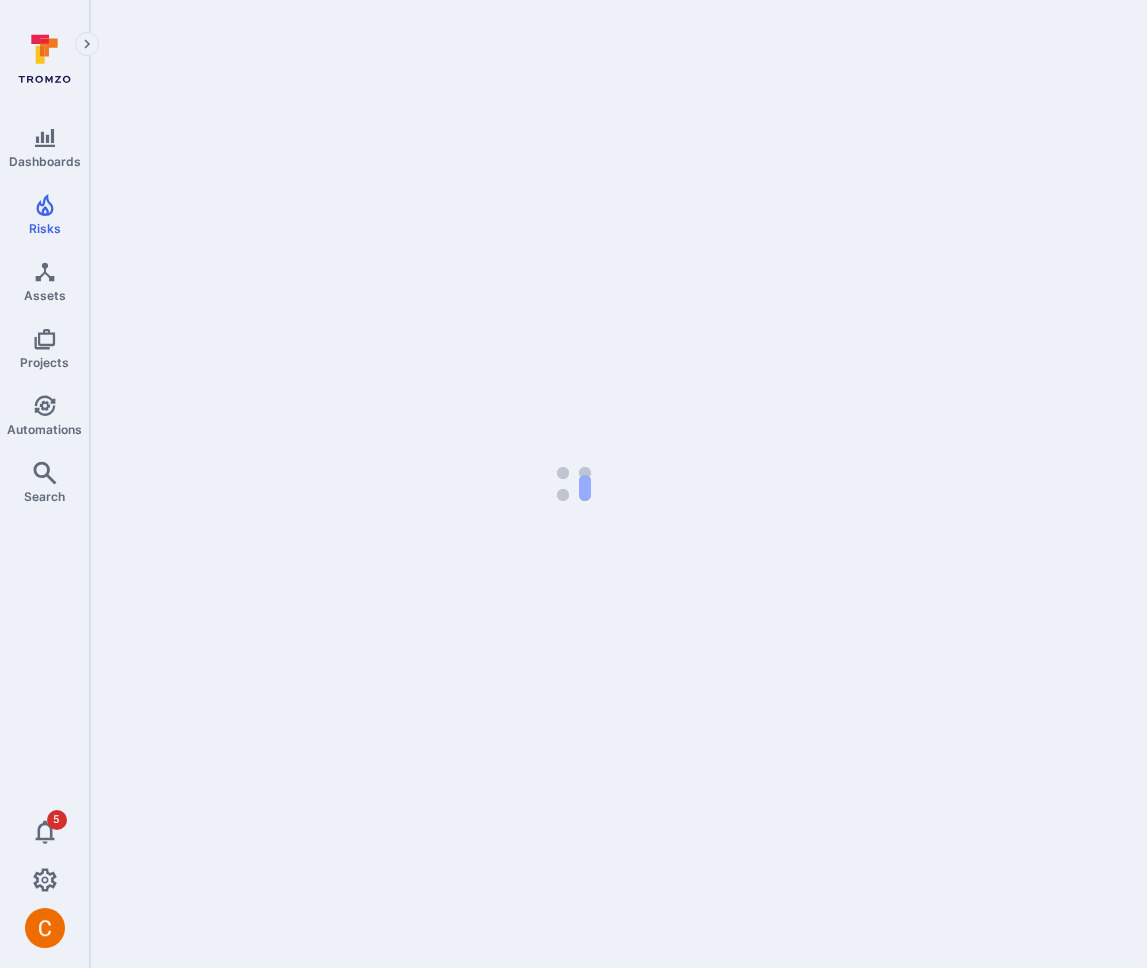 scroll, scrollTop: 0, scrollLeft: 0, axis: both 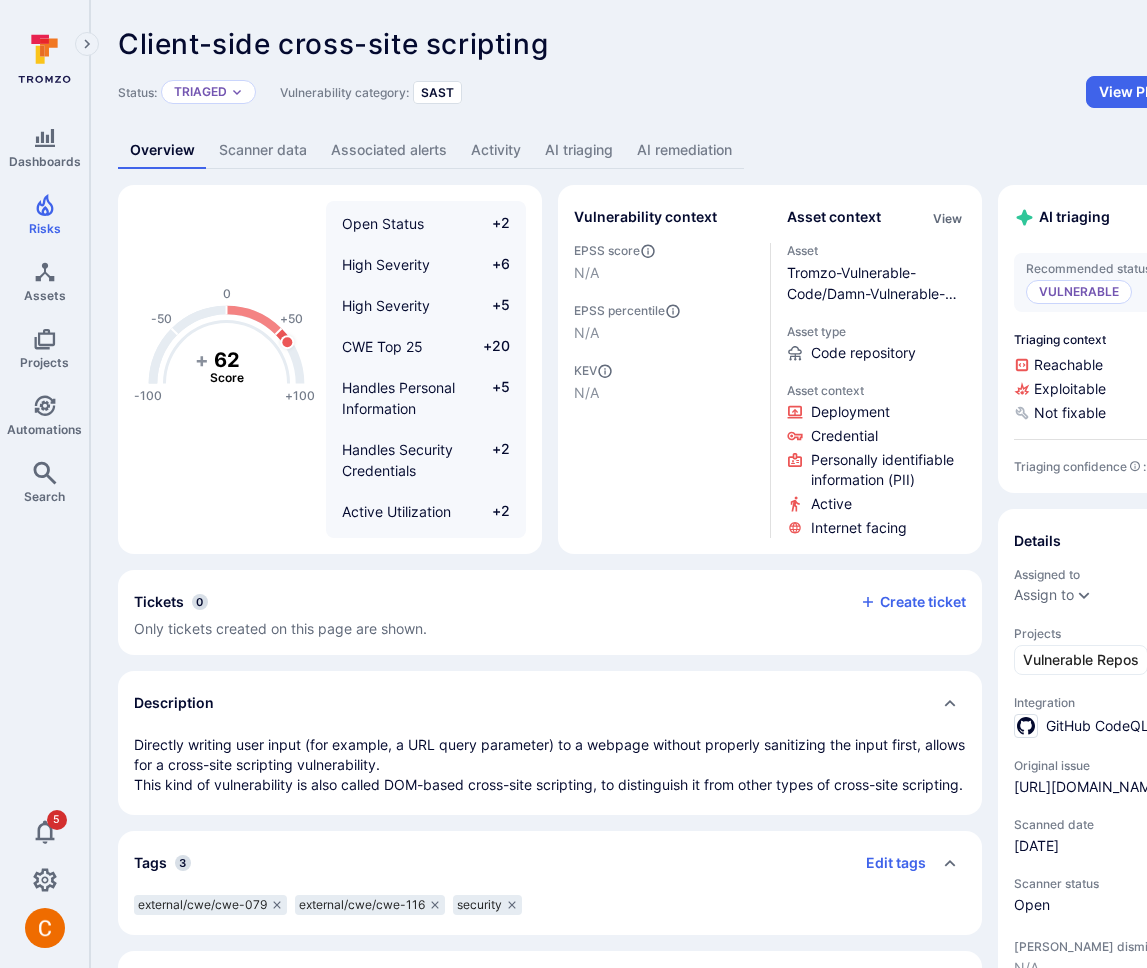 click on "Client-side cross-site scripting ...   Show  more" at bounding box center [622, 44] 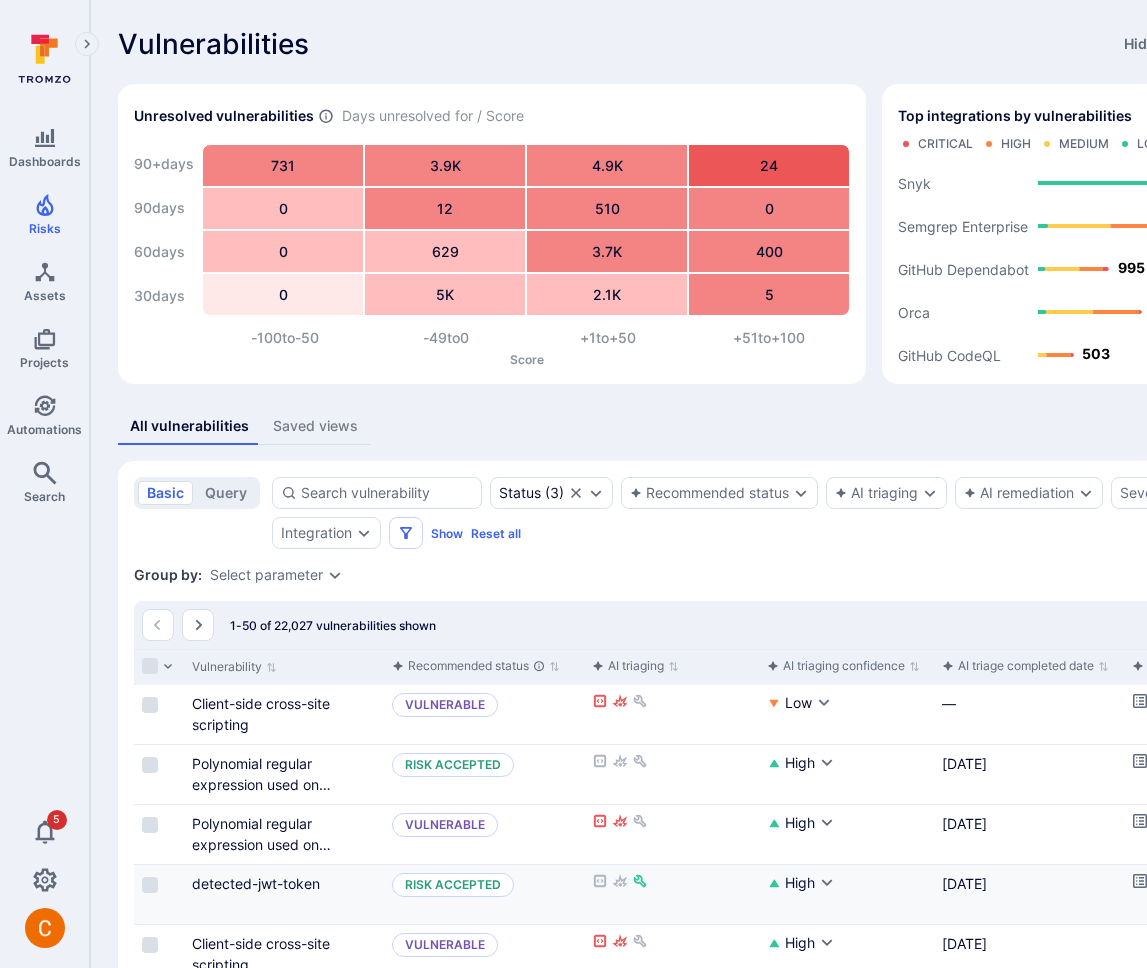 scroll, scrollTop: 269, scrollLeft: 0, axis: vertical 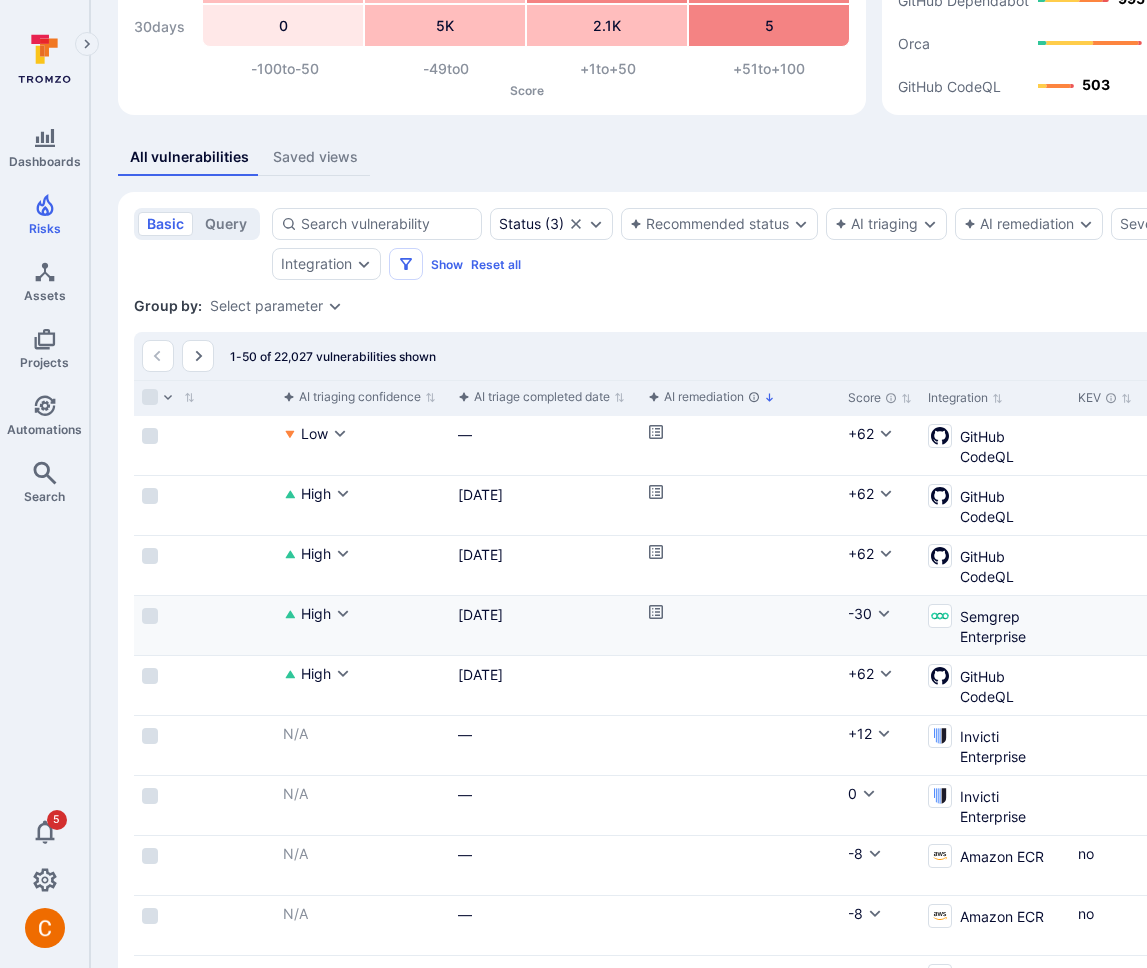 type 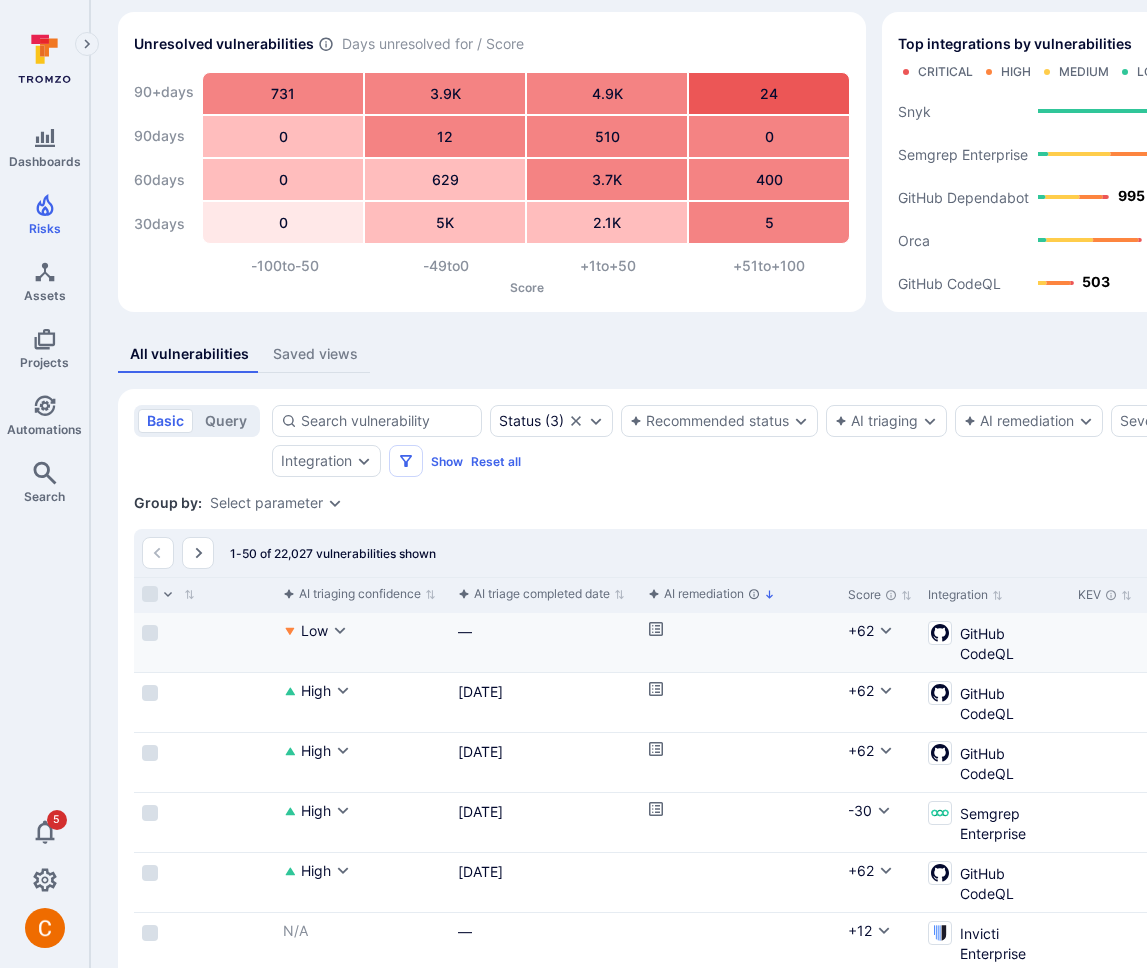 scroll, scrollTop: 0, scrollLeft: 0, axis: both 